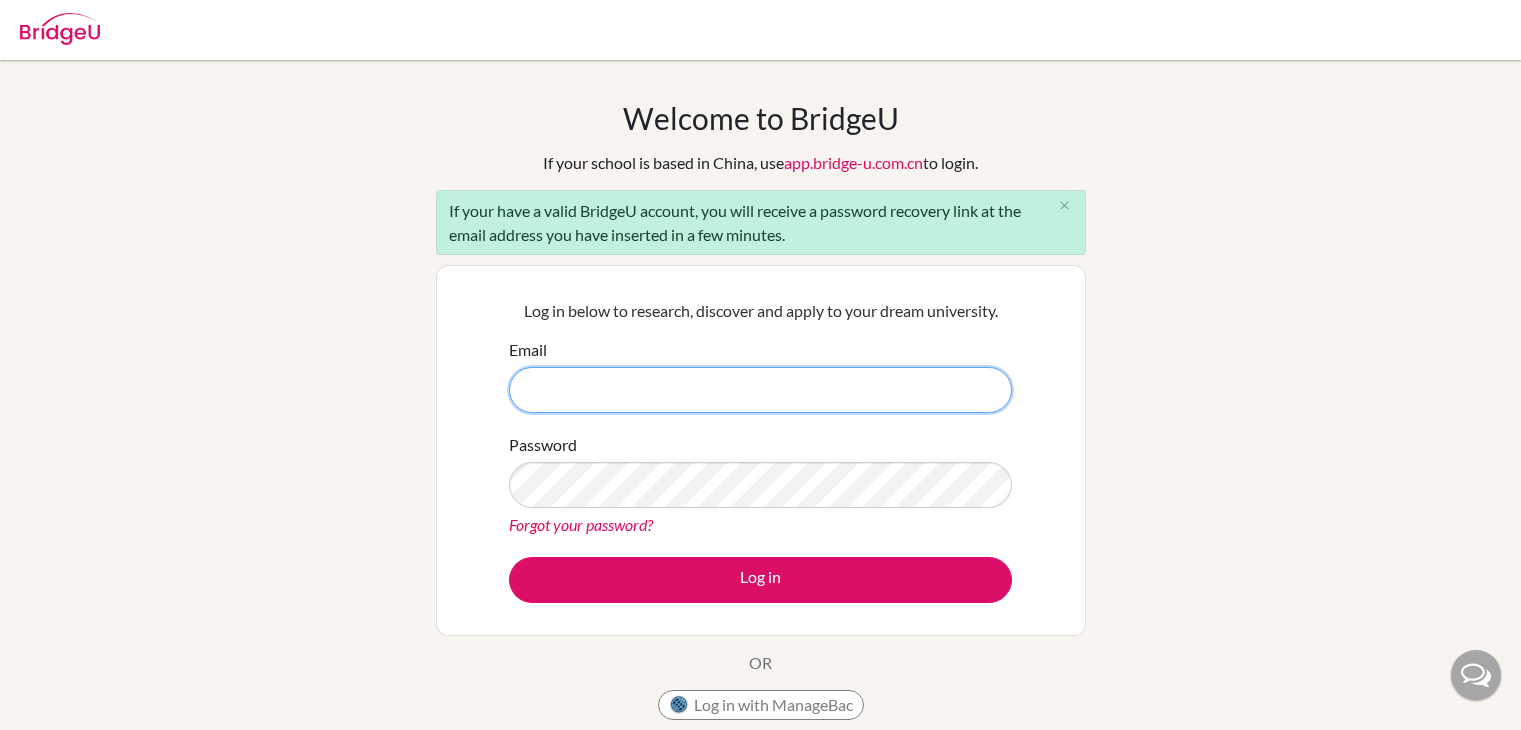scroll, scrollTop: 0, scrollLeft: 0, axis: both 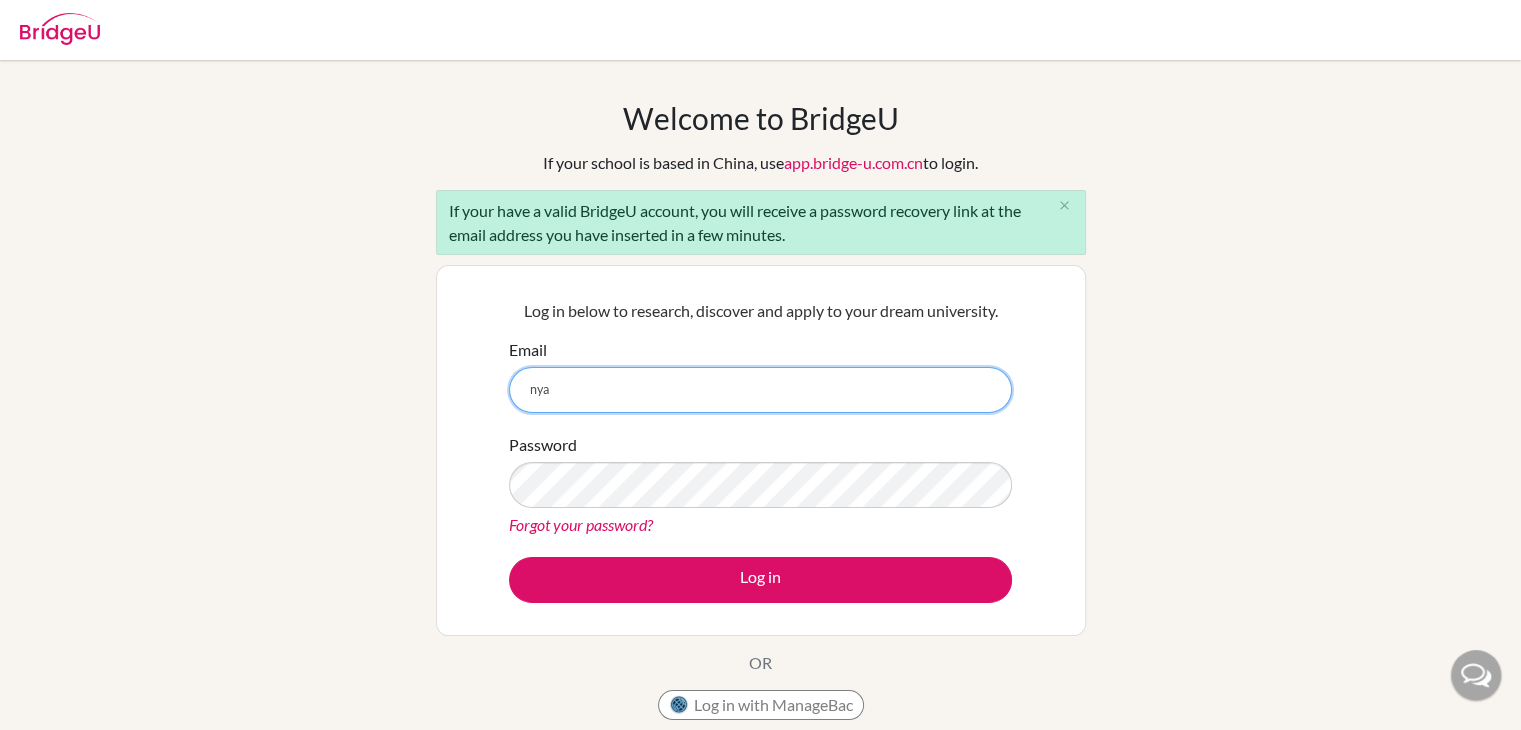 type on "nyadundusn@peterhouse.co.zw" 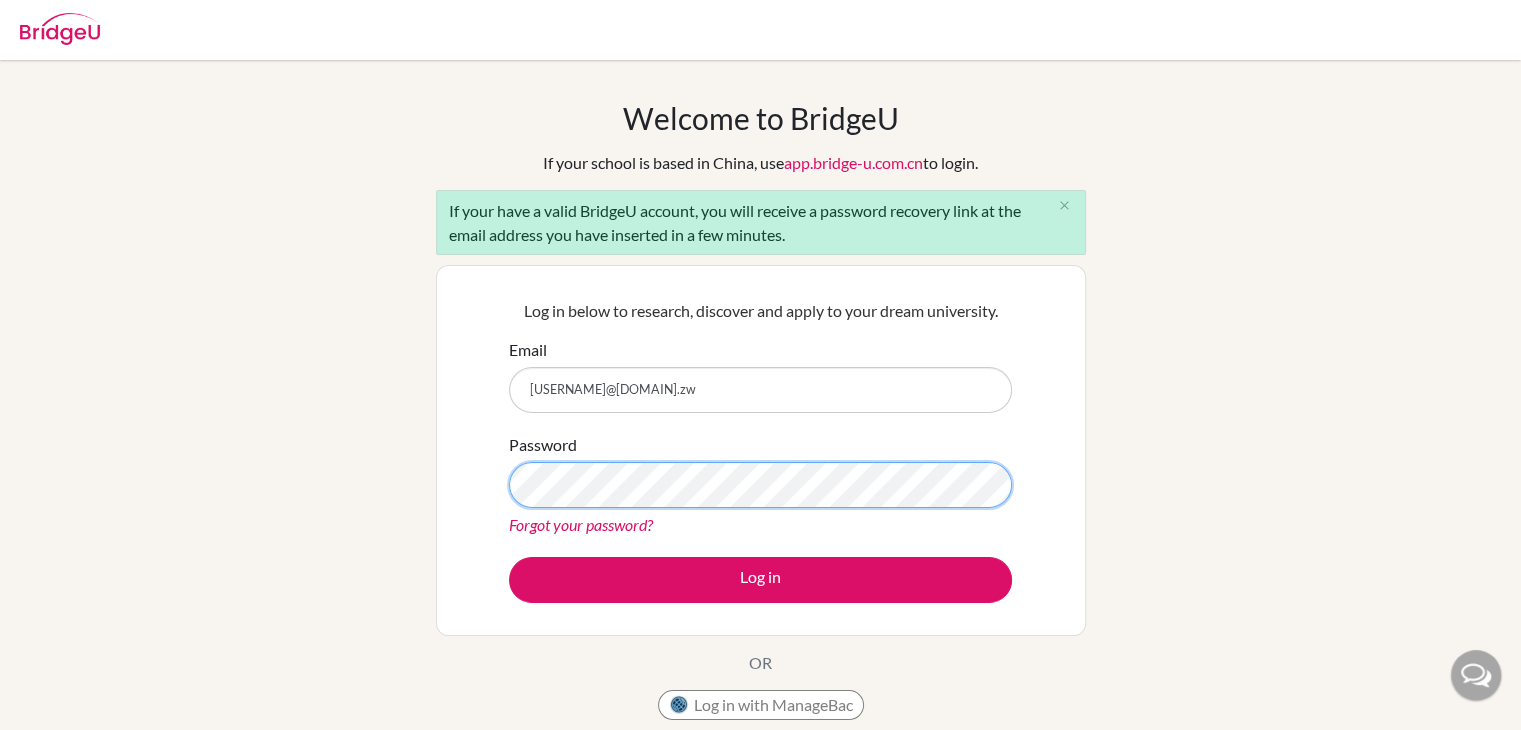click on "Log in" at bounding box center [760, 580] 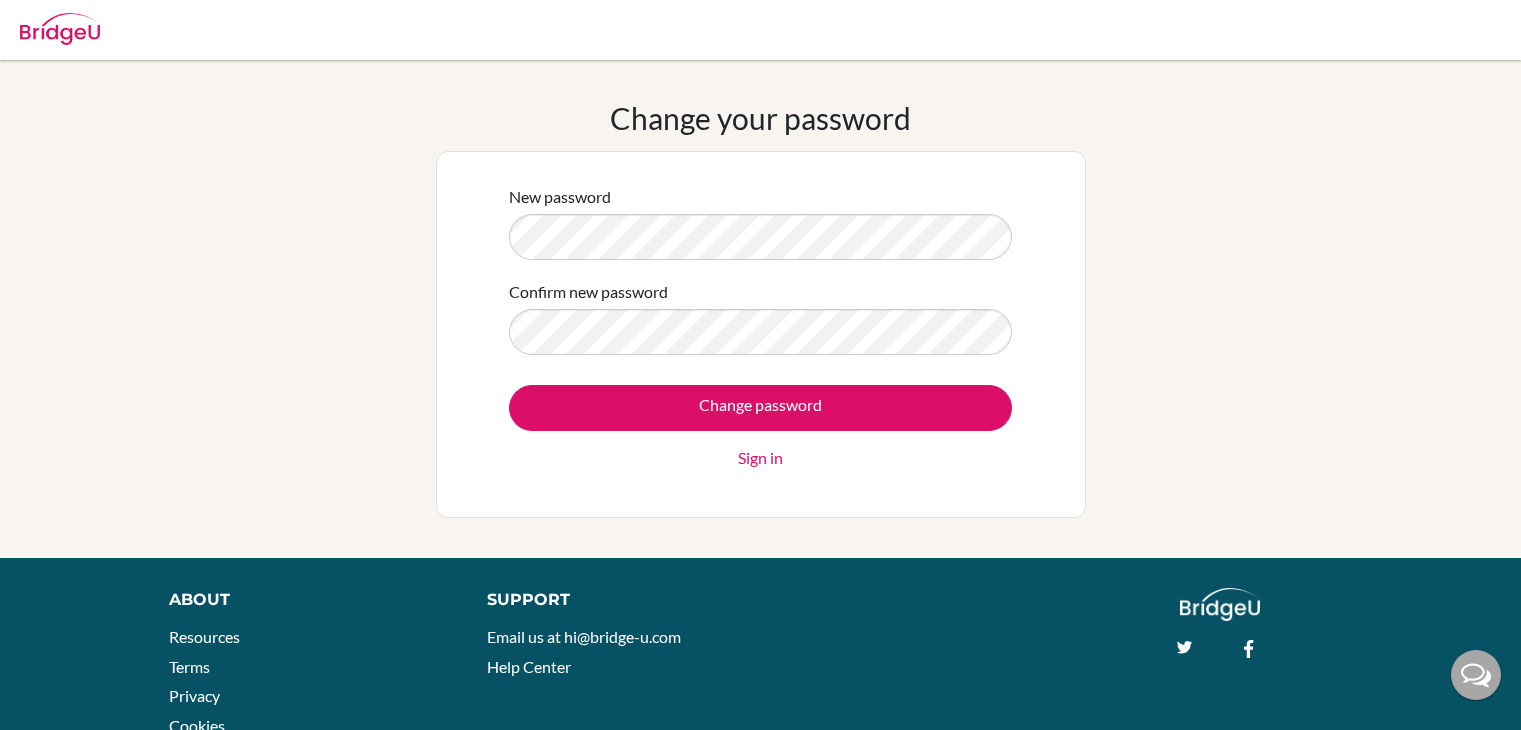 scroll, scrollTop: 0, scrollLeft: 0, axis: both 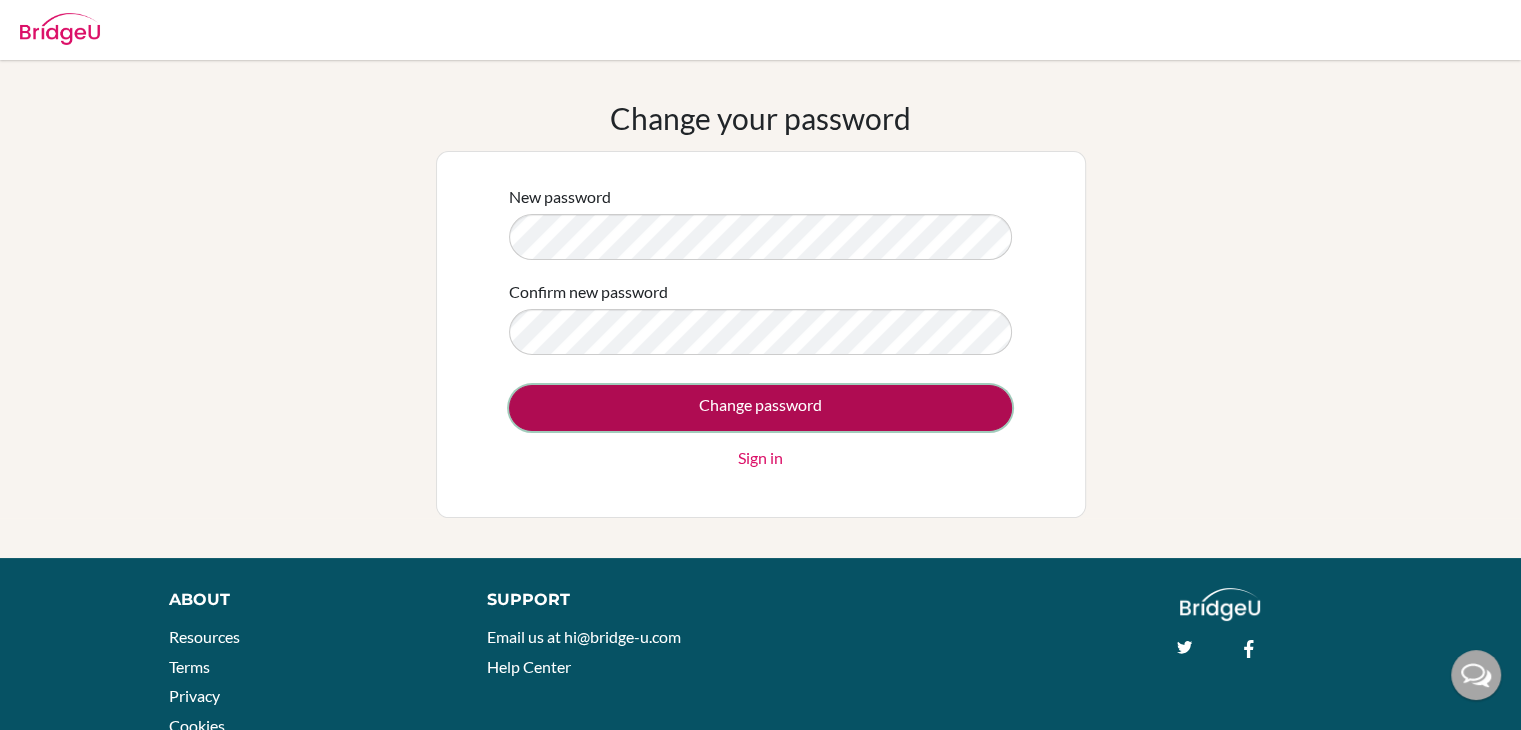 click on "Change password" at bounding box center [760, 408] 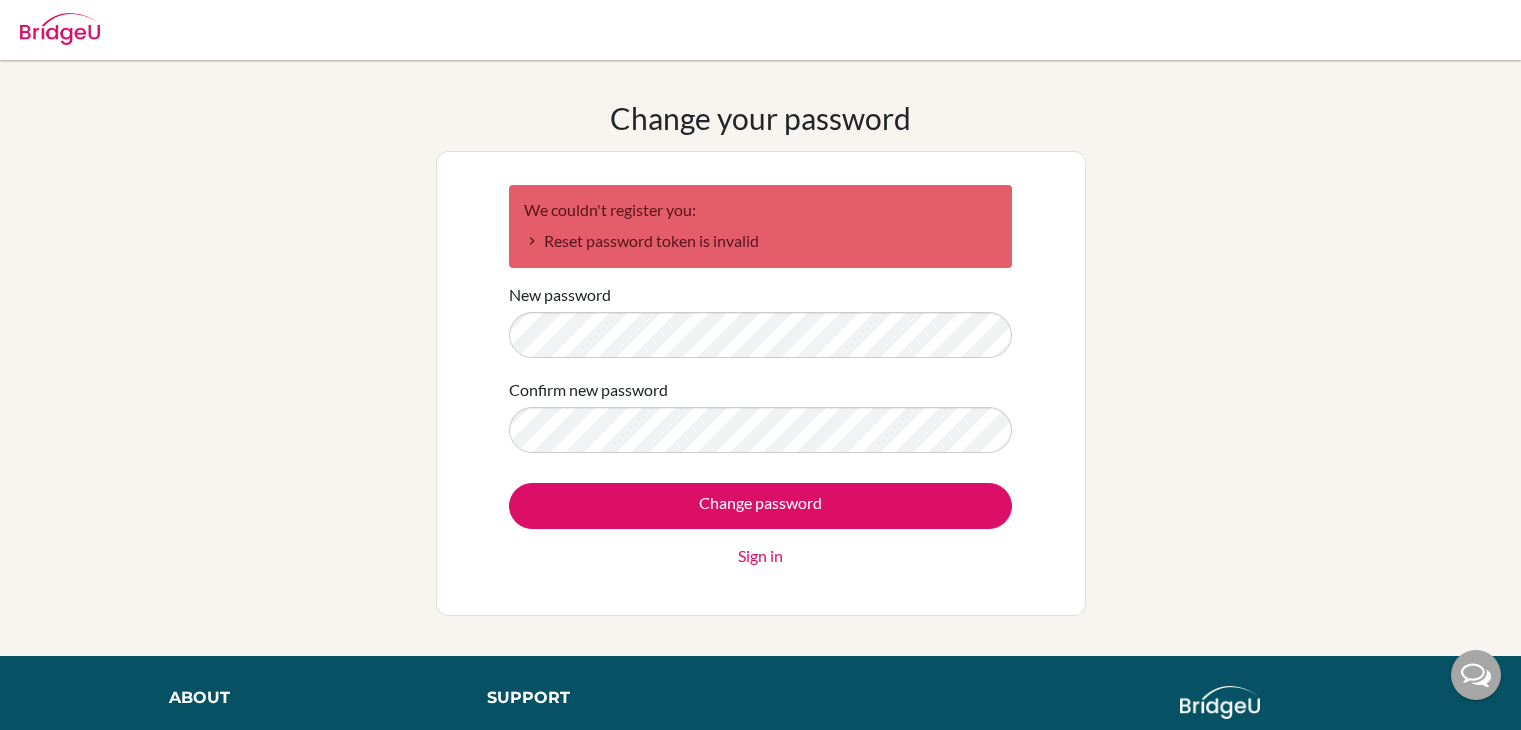 scroll, scrollTop: 0, scrollLeft: 0, axis: both 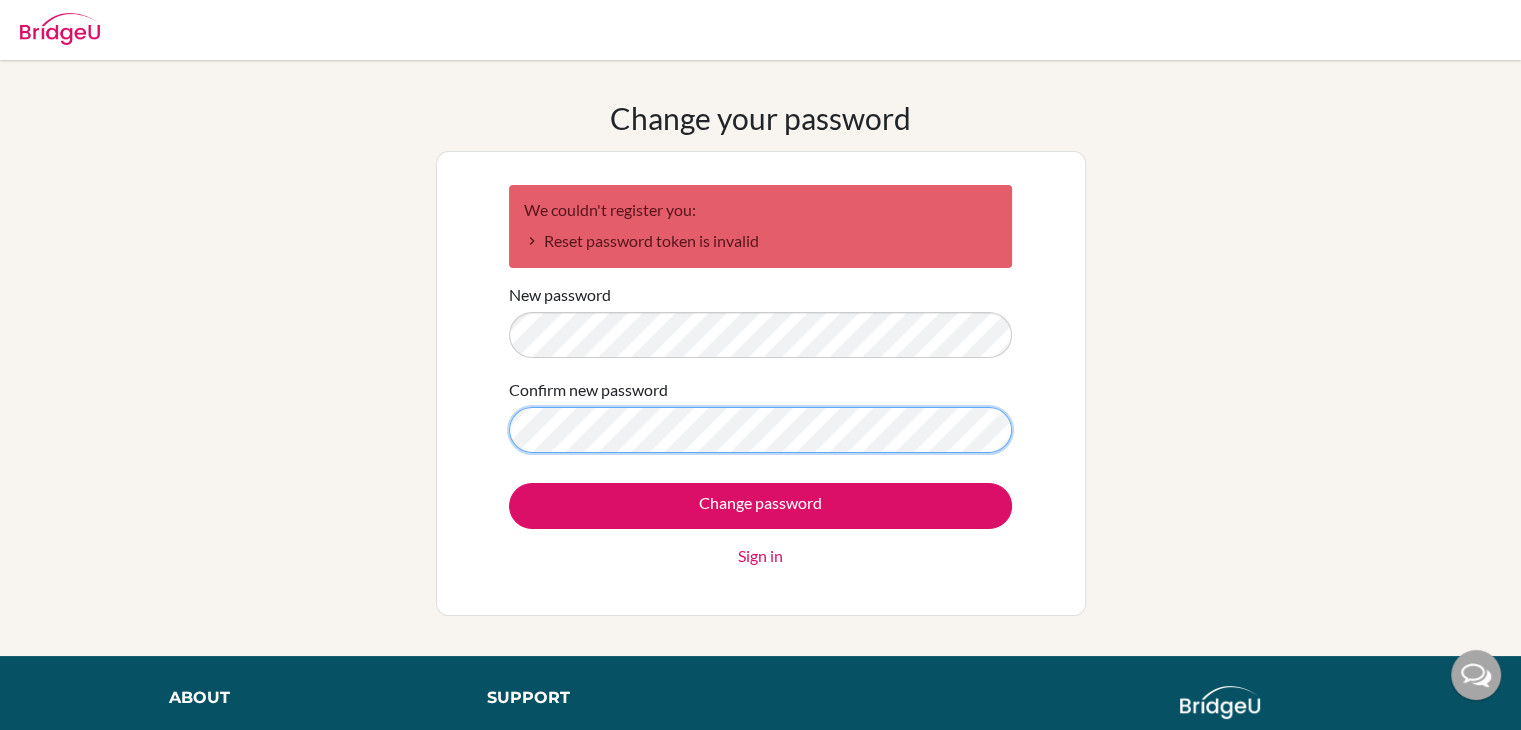 click on "Change password" at bounding box center (760, 506) 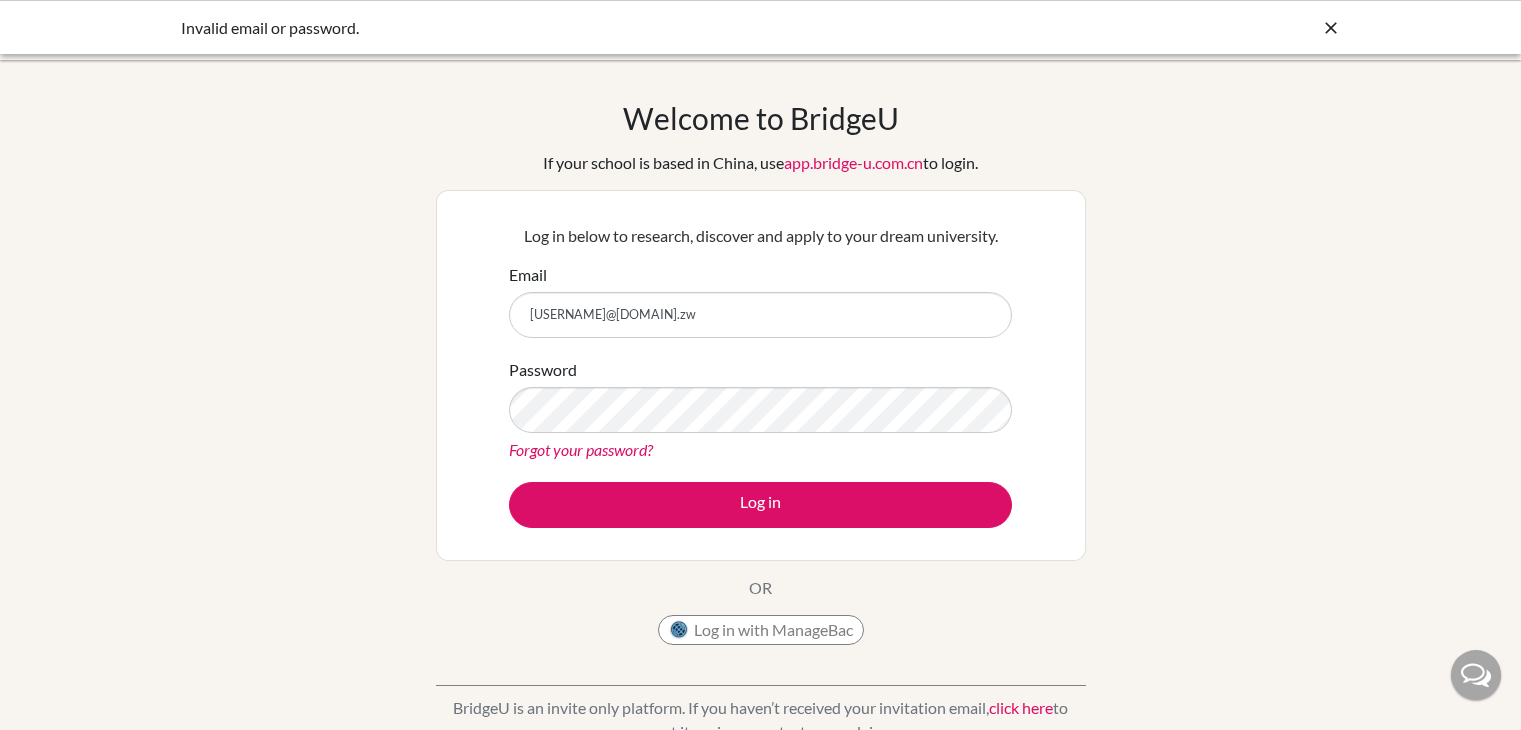 scroll, scrollTop: 0, scrollLeft: 0, axis: both 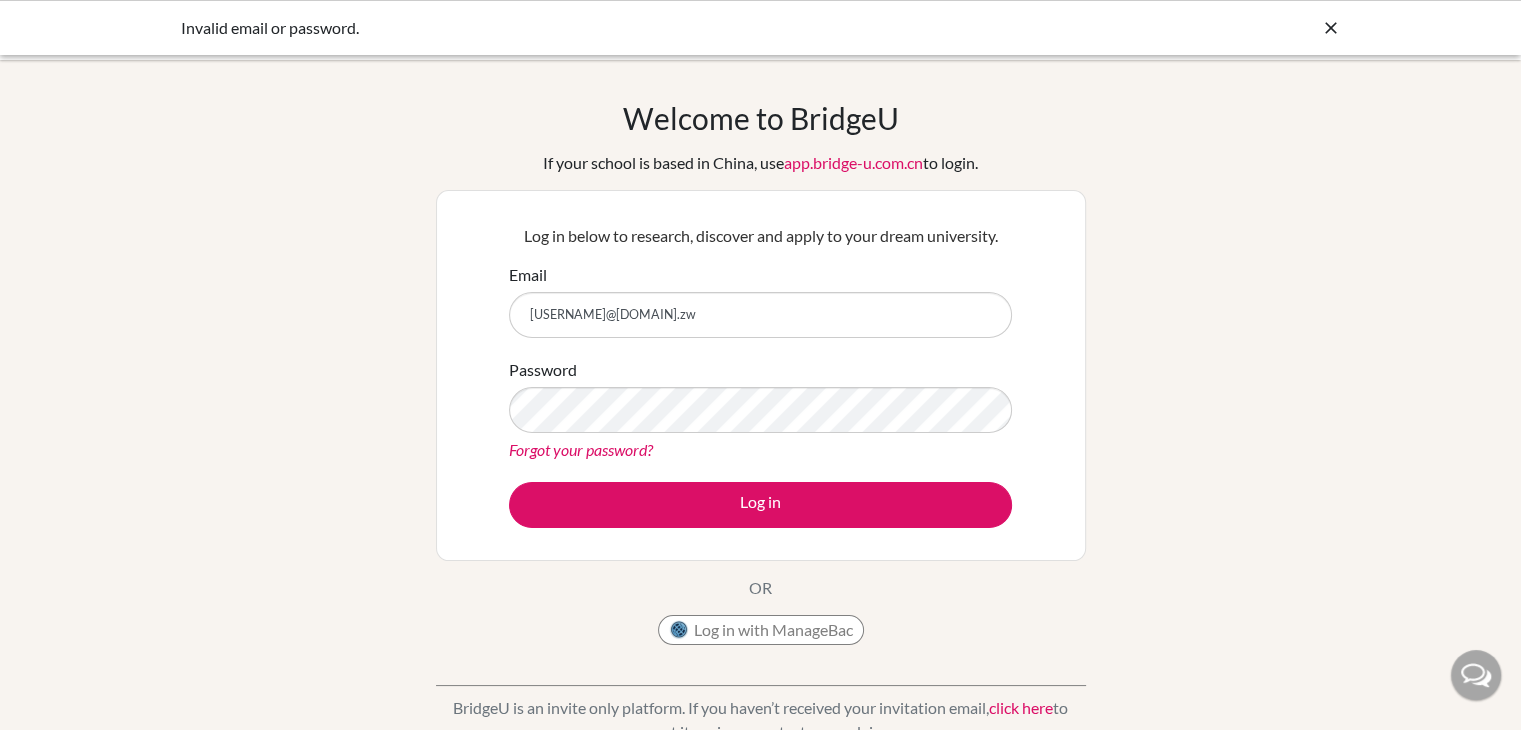 click on "Forgot your password?" at bounding box center [581, 449] 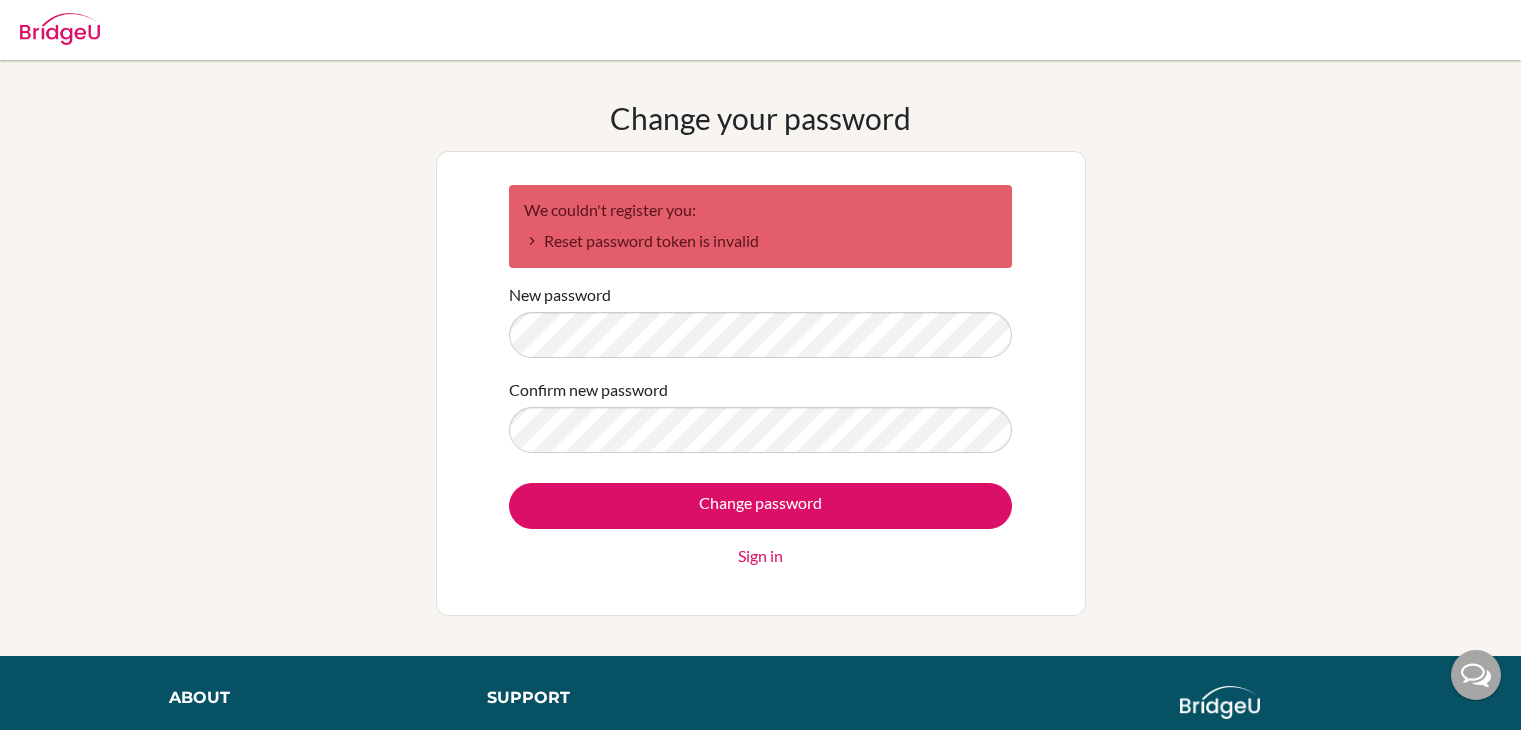 scroll, scrollTop: 0, scrollLeft: 0, axis: both 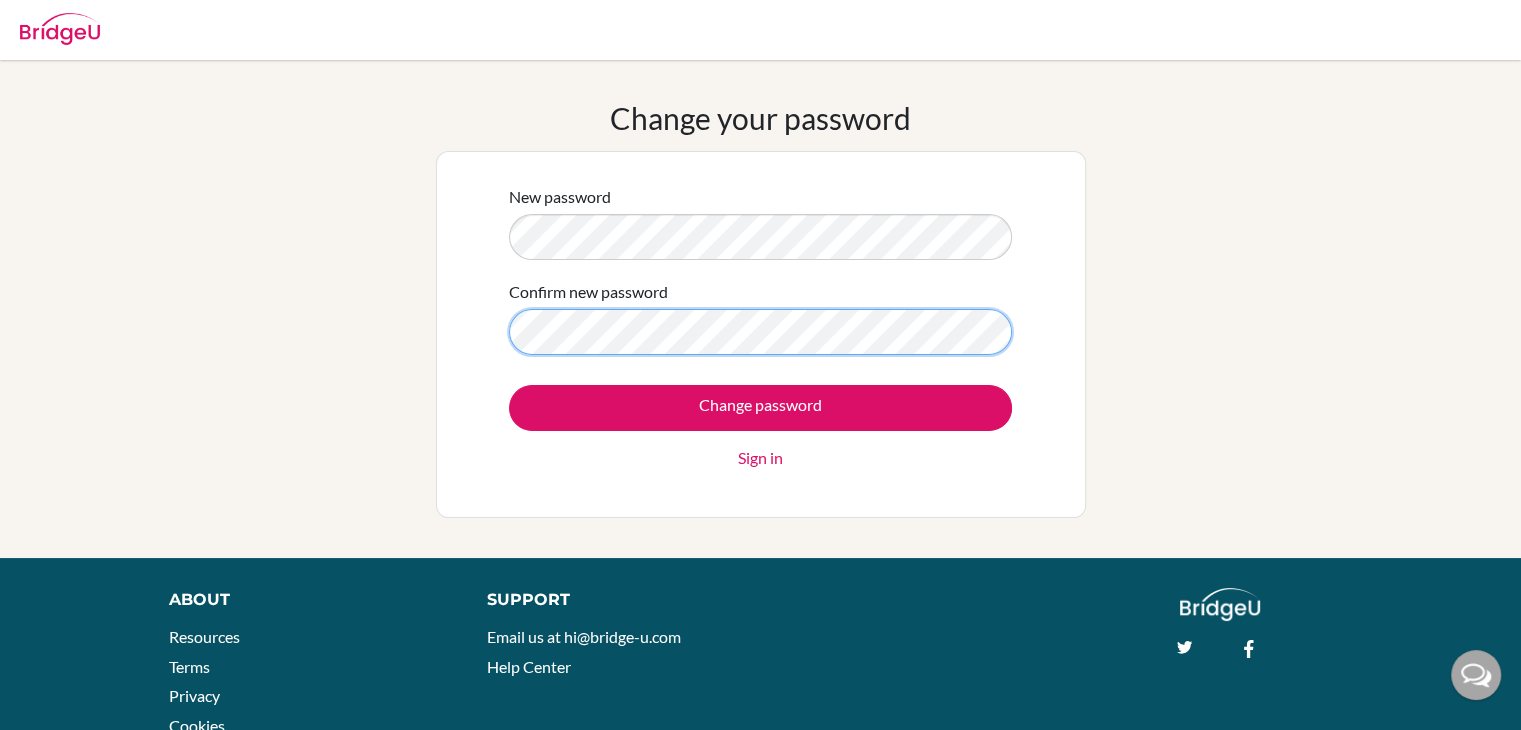 click on "Change password" at bounding box center (760, 408) 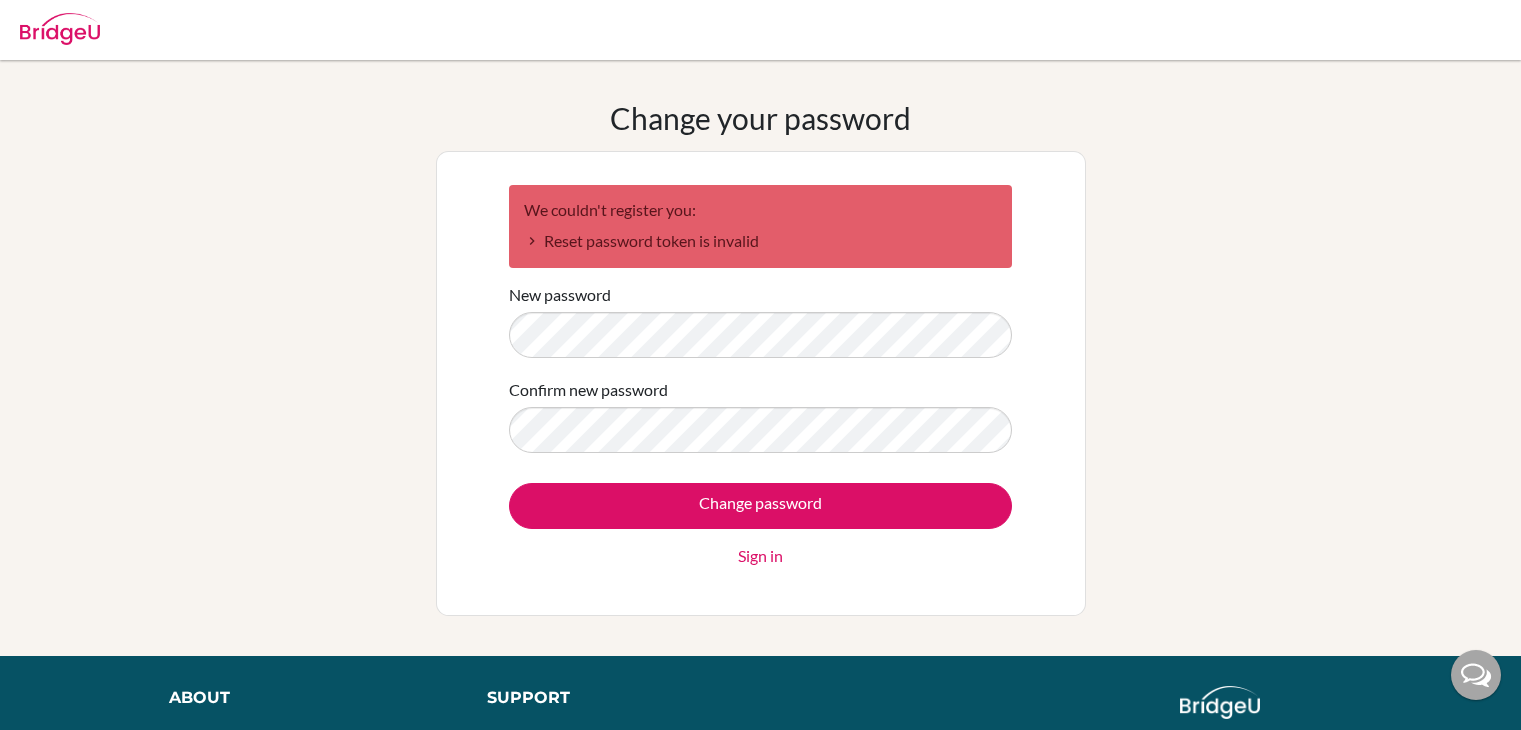 scroll, scrollTop: 0, scrollLeft: 0, axis: both 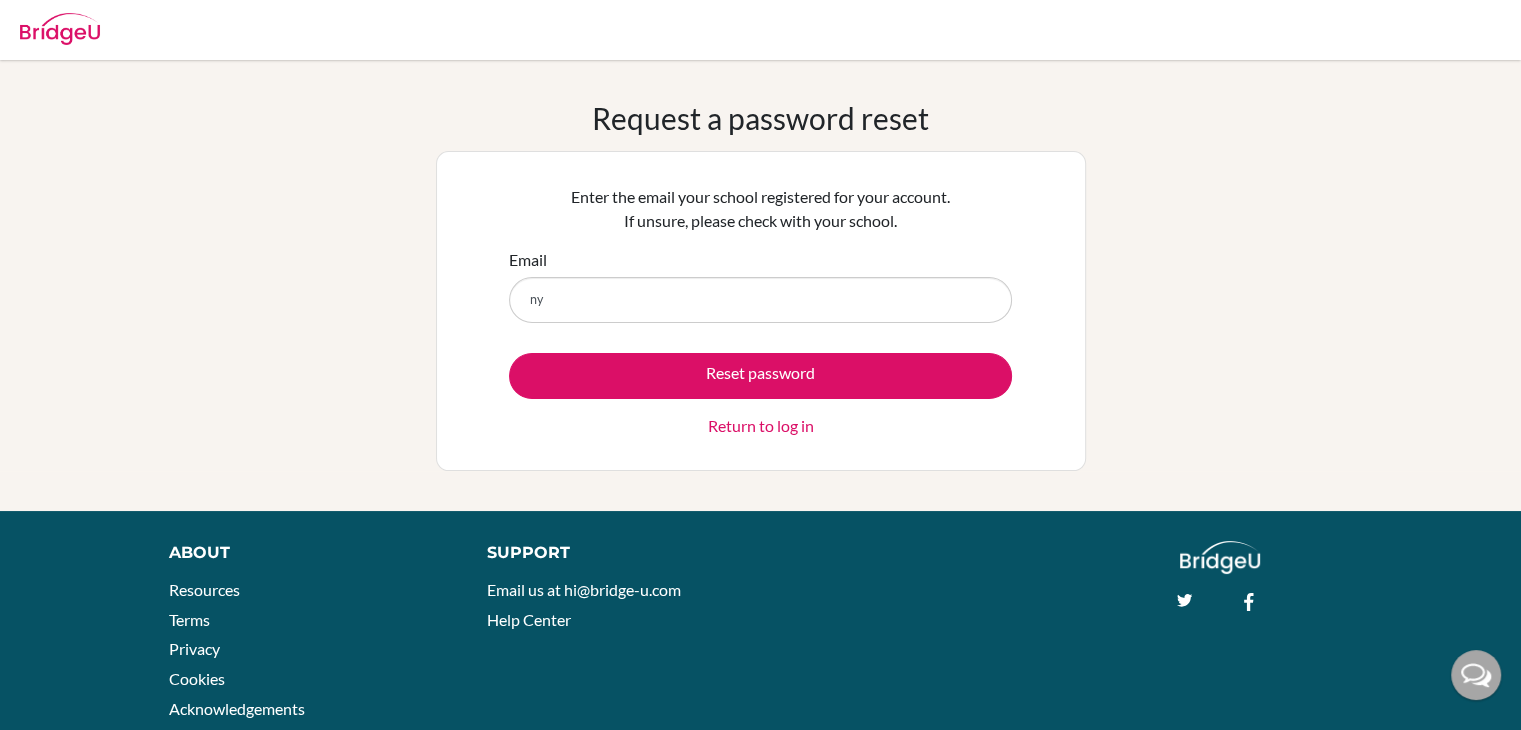 type on "[USERNAME]@[DOMAIN].zw" 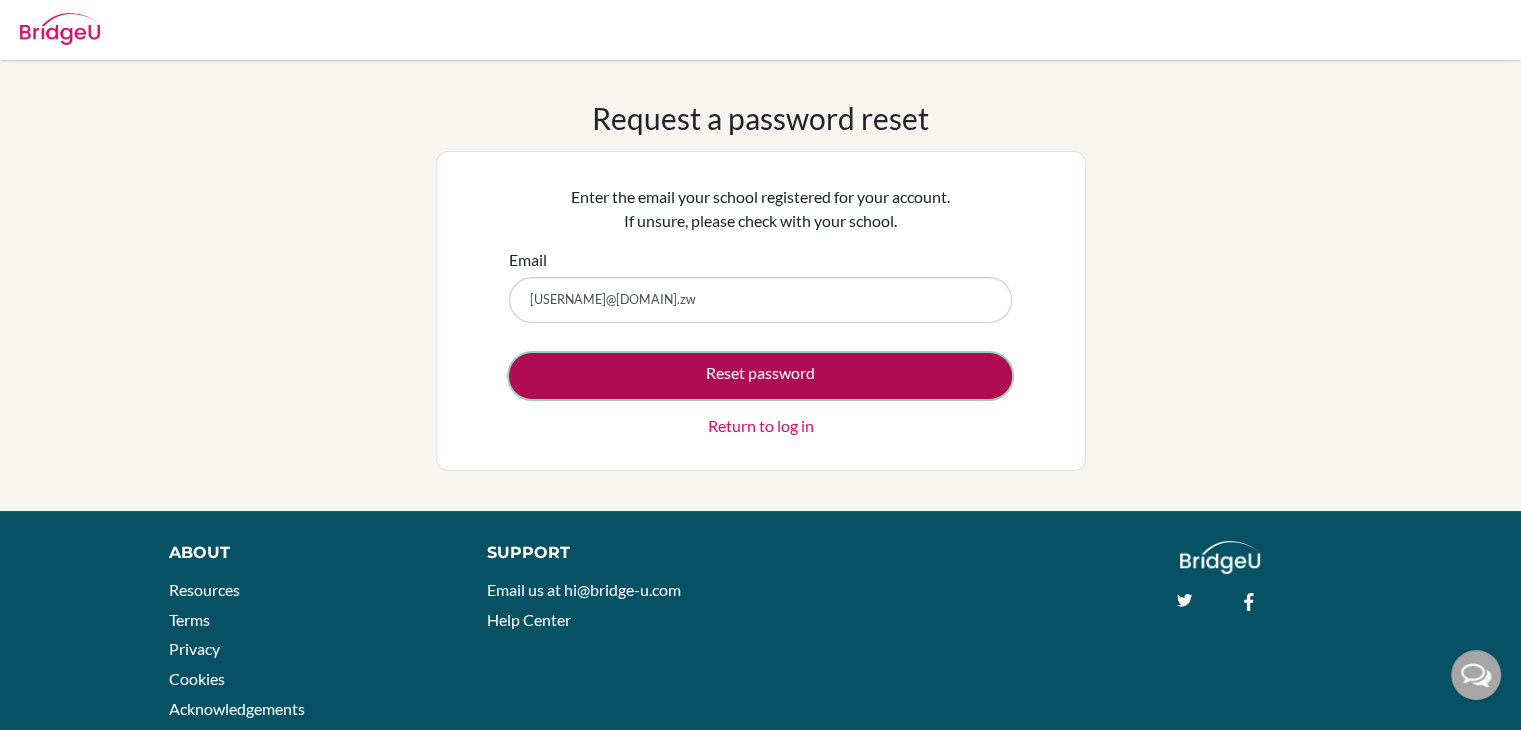click on "Reset password" at bounding box center (760, 376) 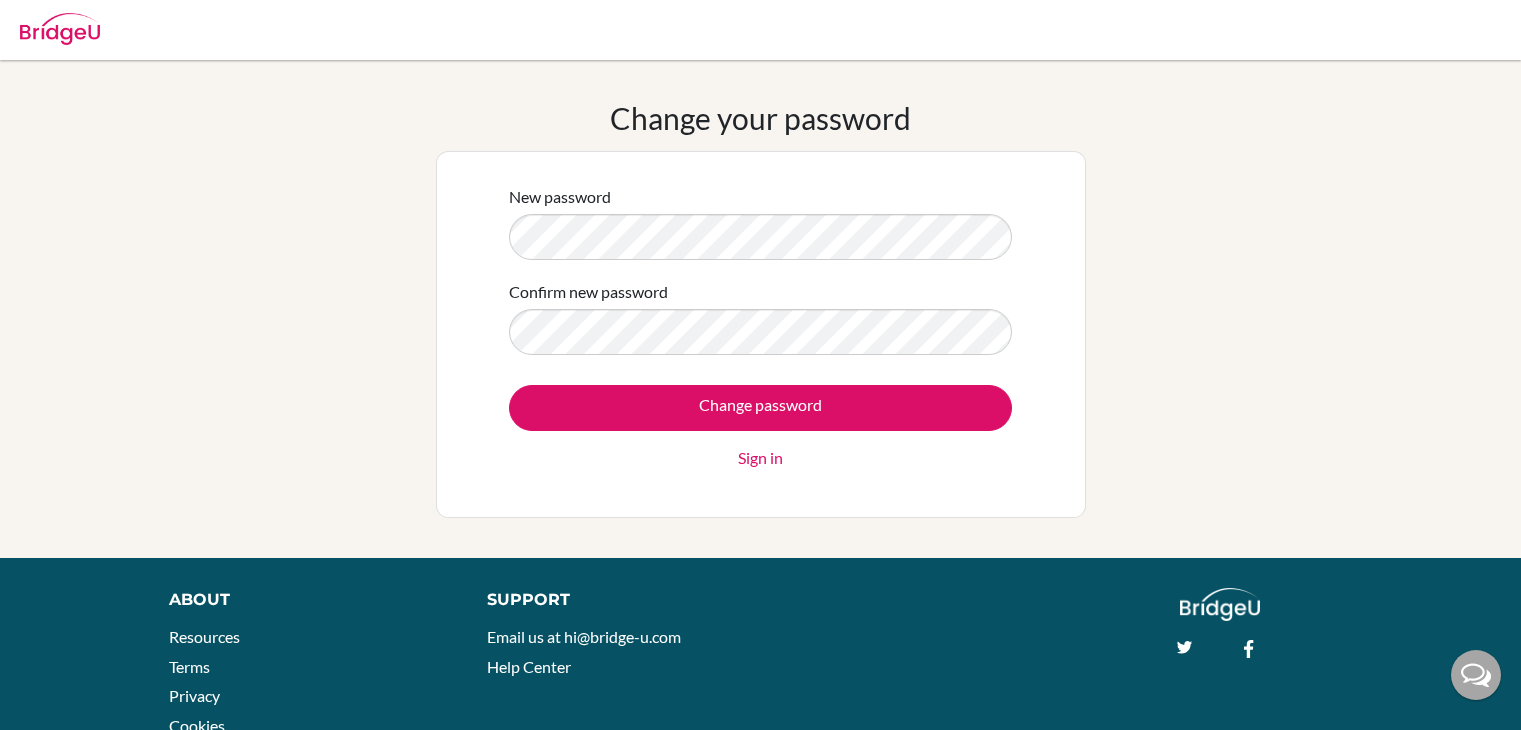 scroll, scrollTop: 0, scrollLeft: 0, axis: both 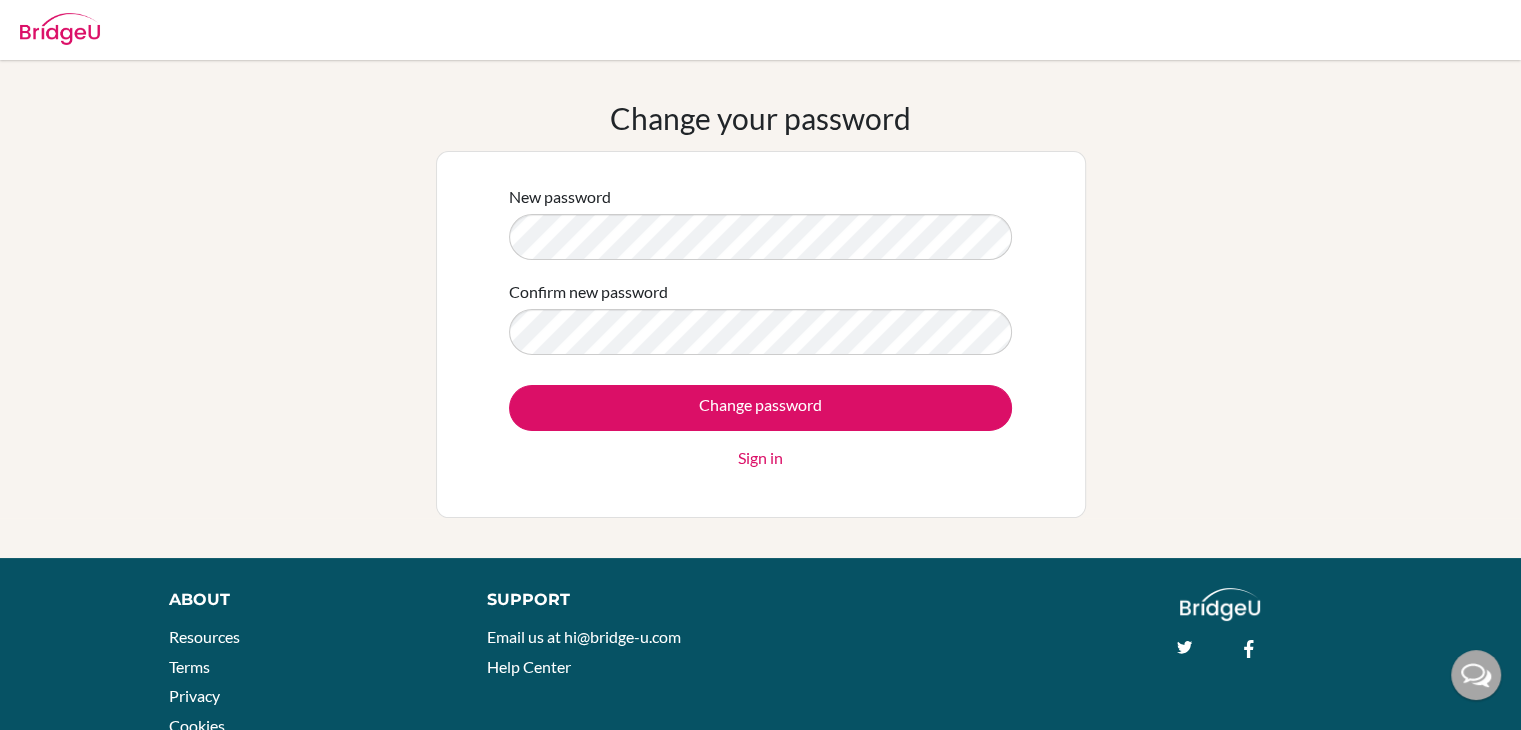 click on "Change password" at bounding box center [760, 408] 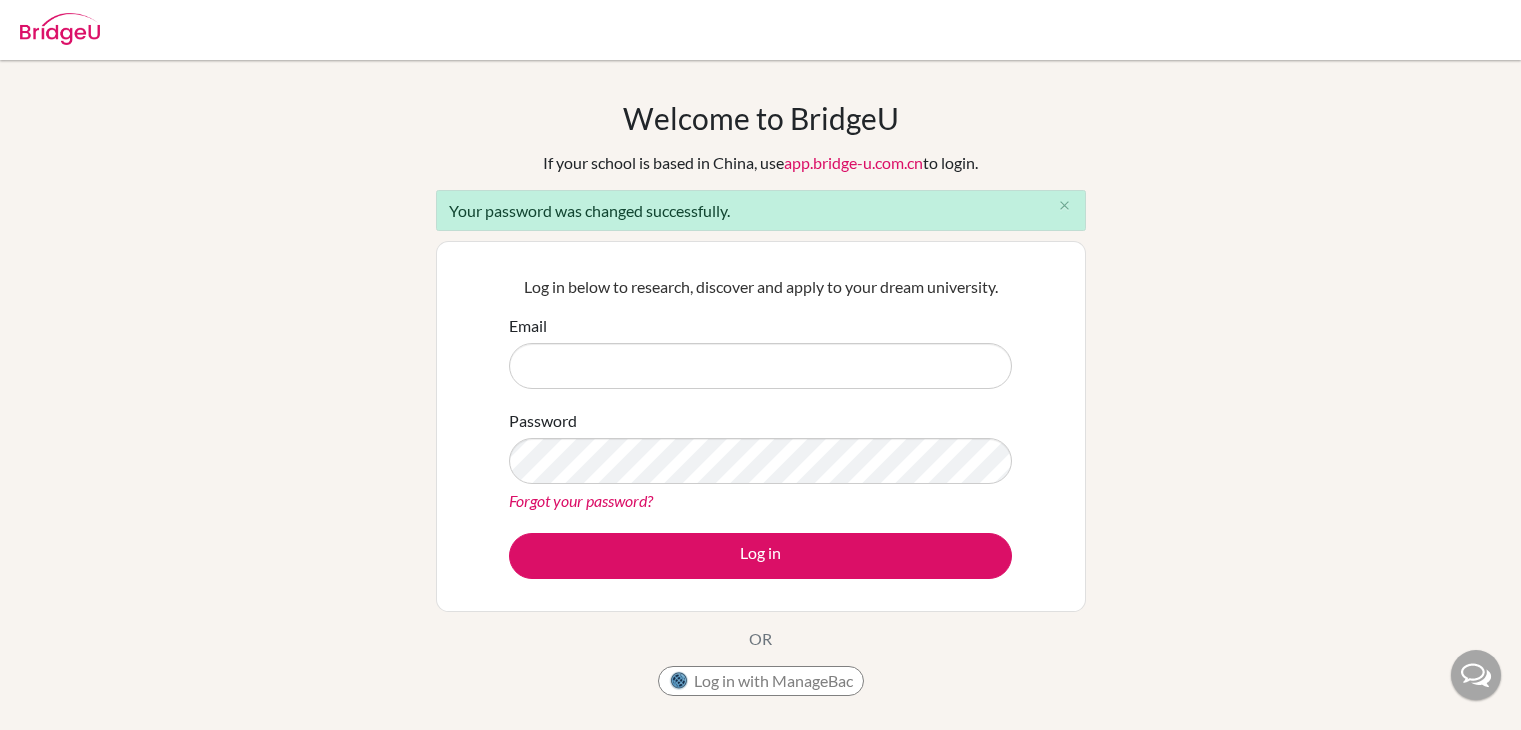 scroll, scrollTop: 0, scrollLeft: 0, axis: both 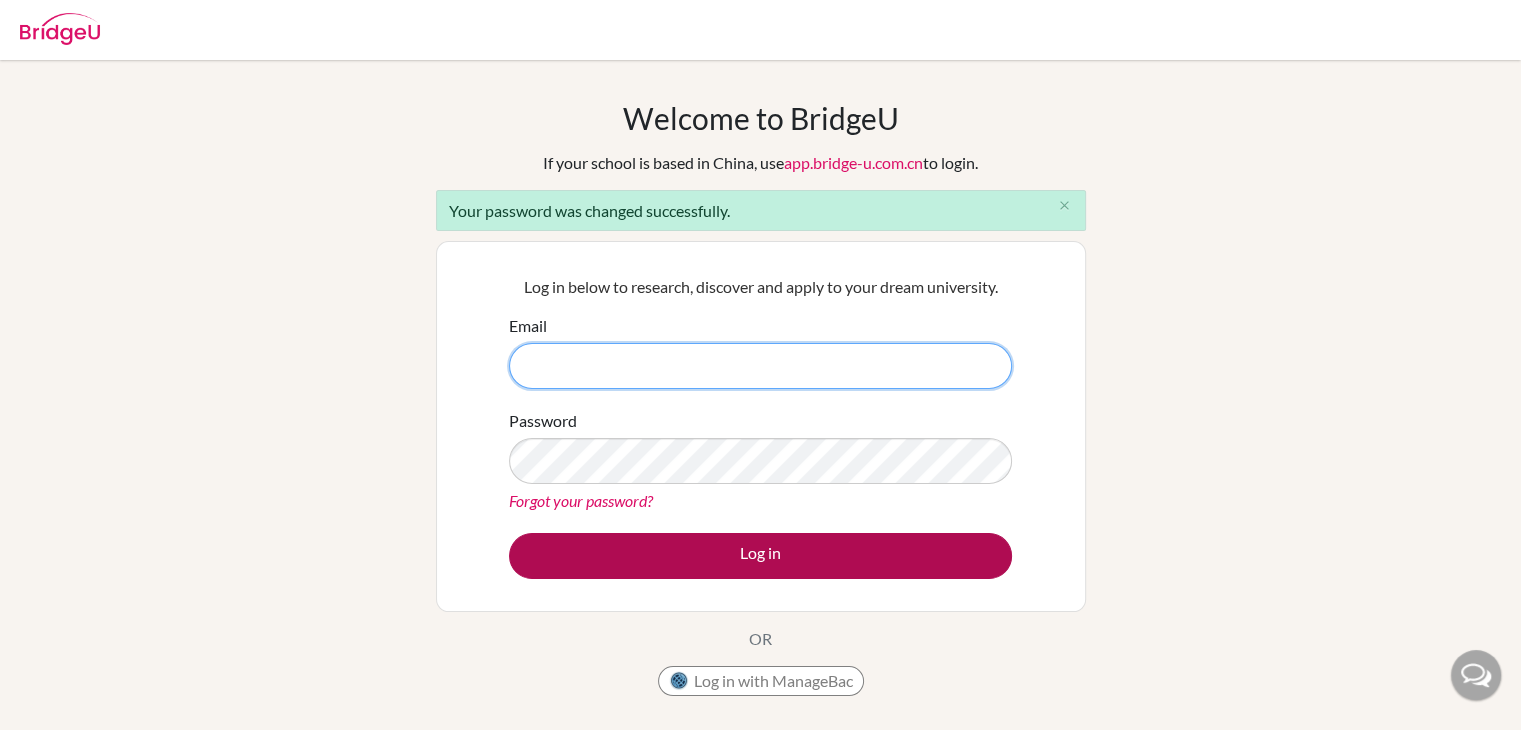 type on "[USERNAME]@[DOMAIN].zw" 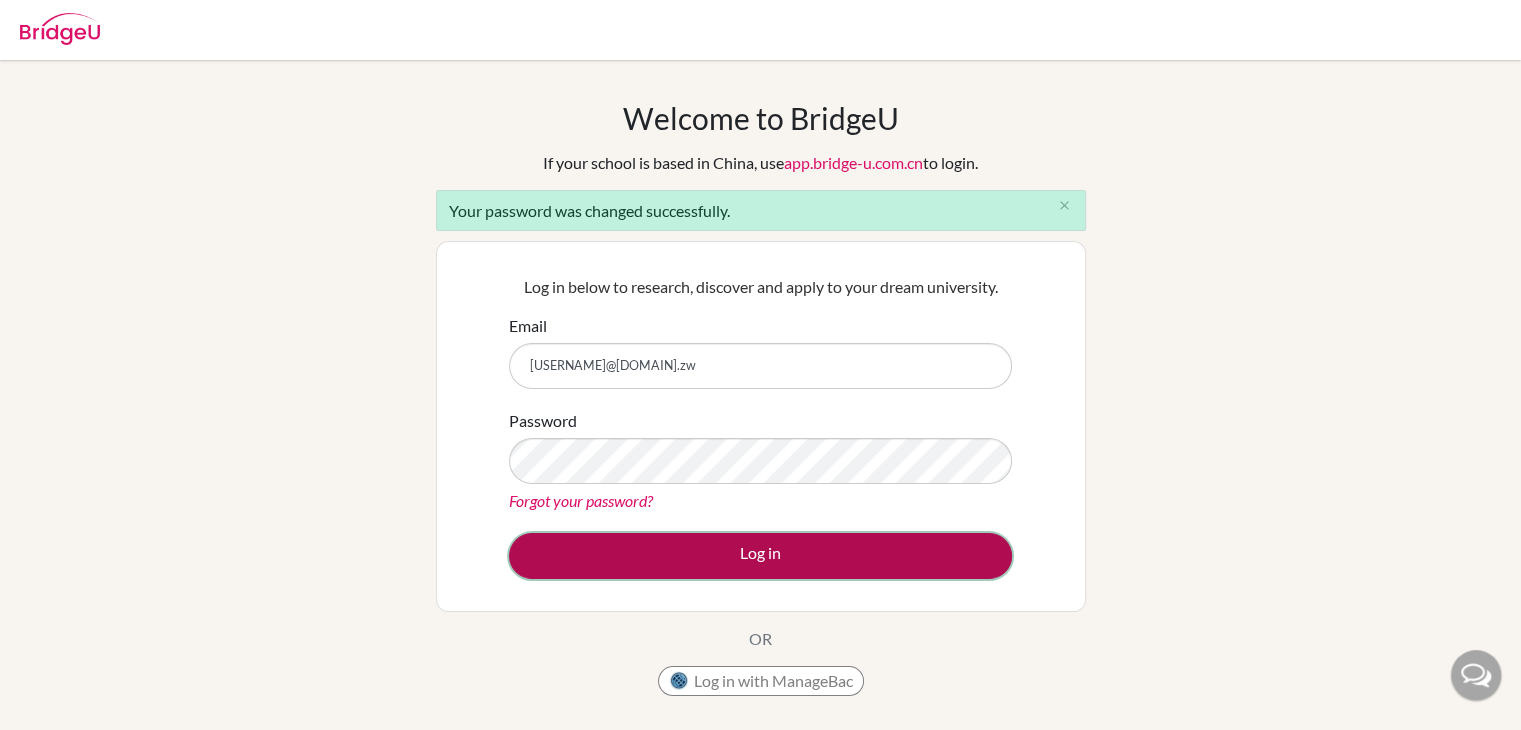 click on "Log in" at bounding box center (760, 556) 